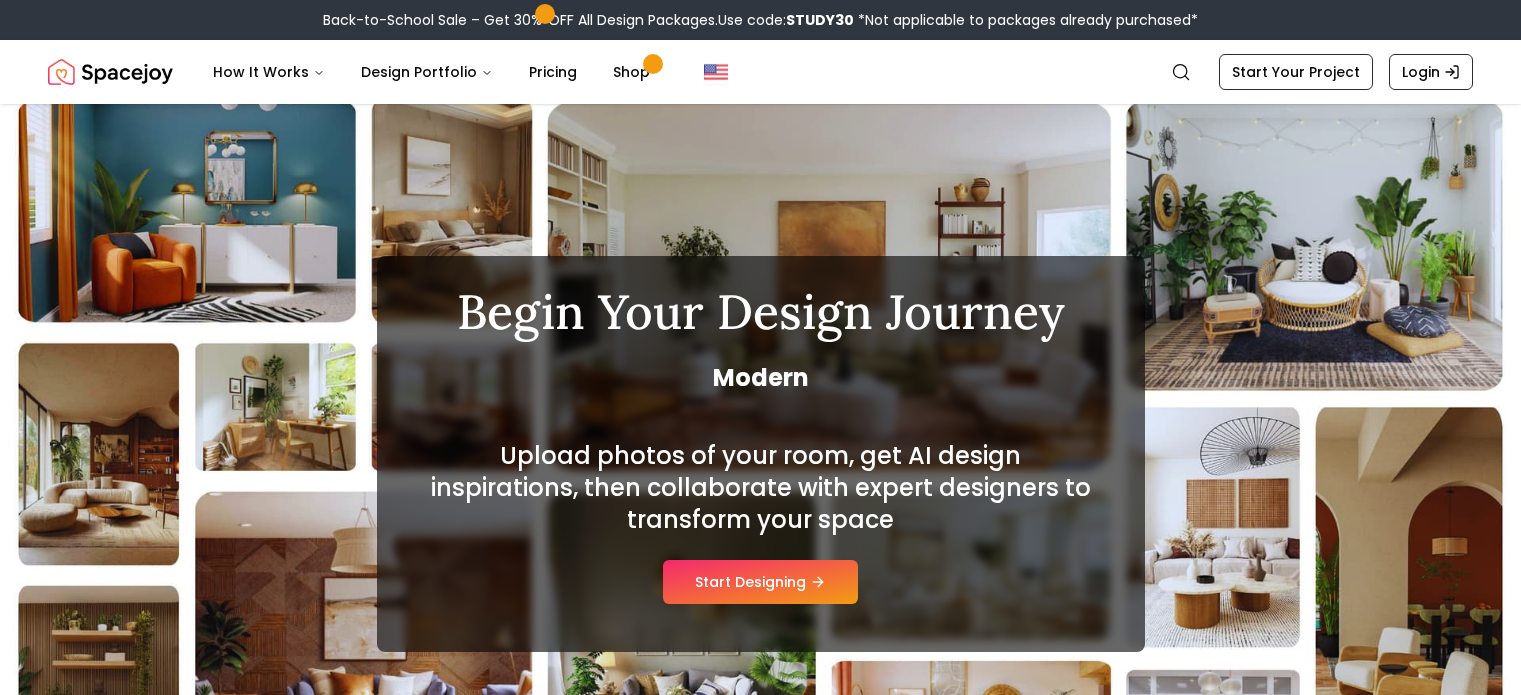 scroll, scrollTop: 0, scrollLeft: 0, axis: both 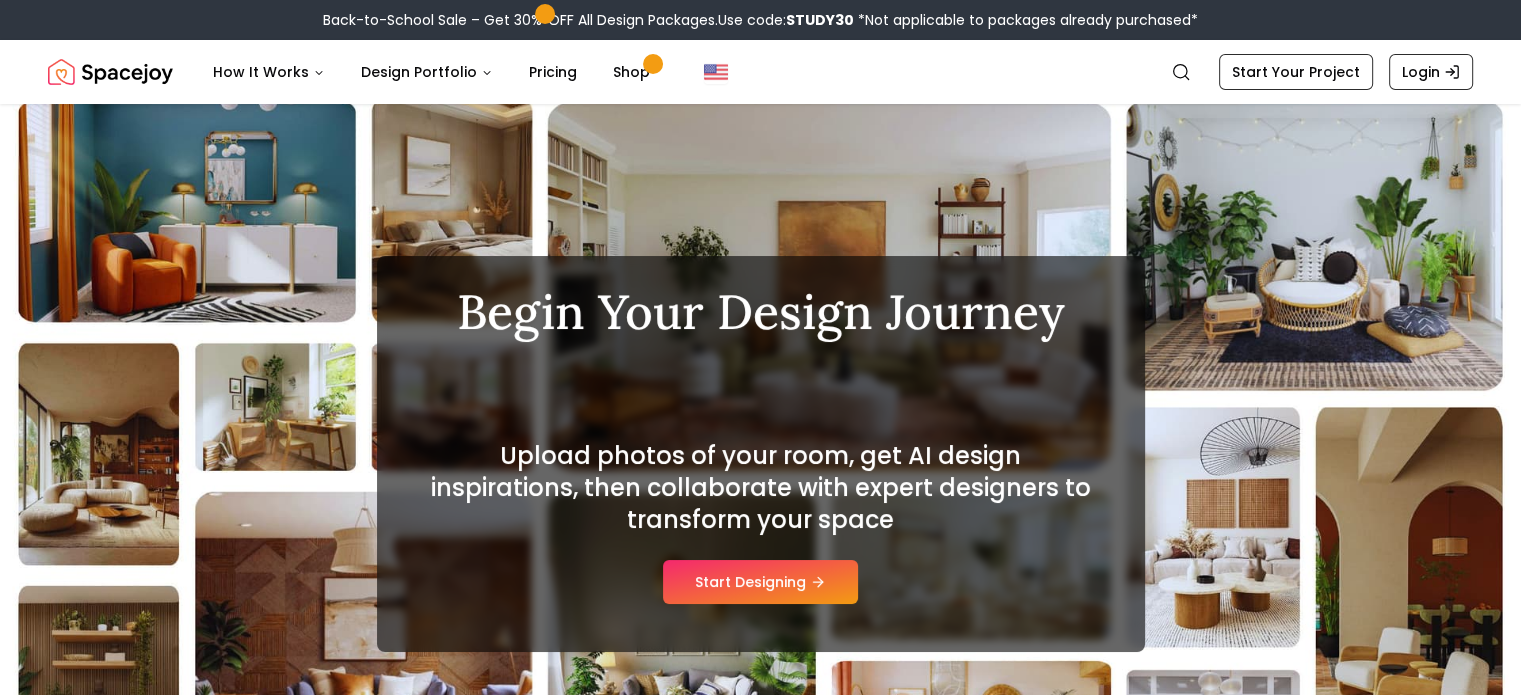 click on "Start Designing" at bounding box center (760, 582) 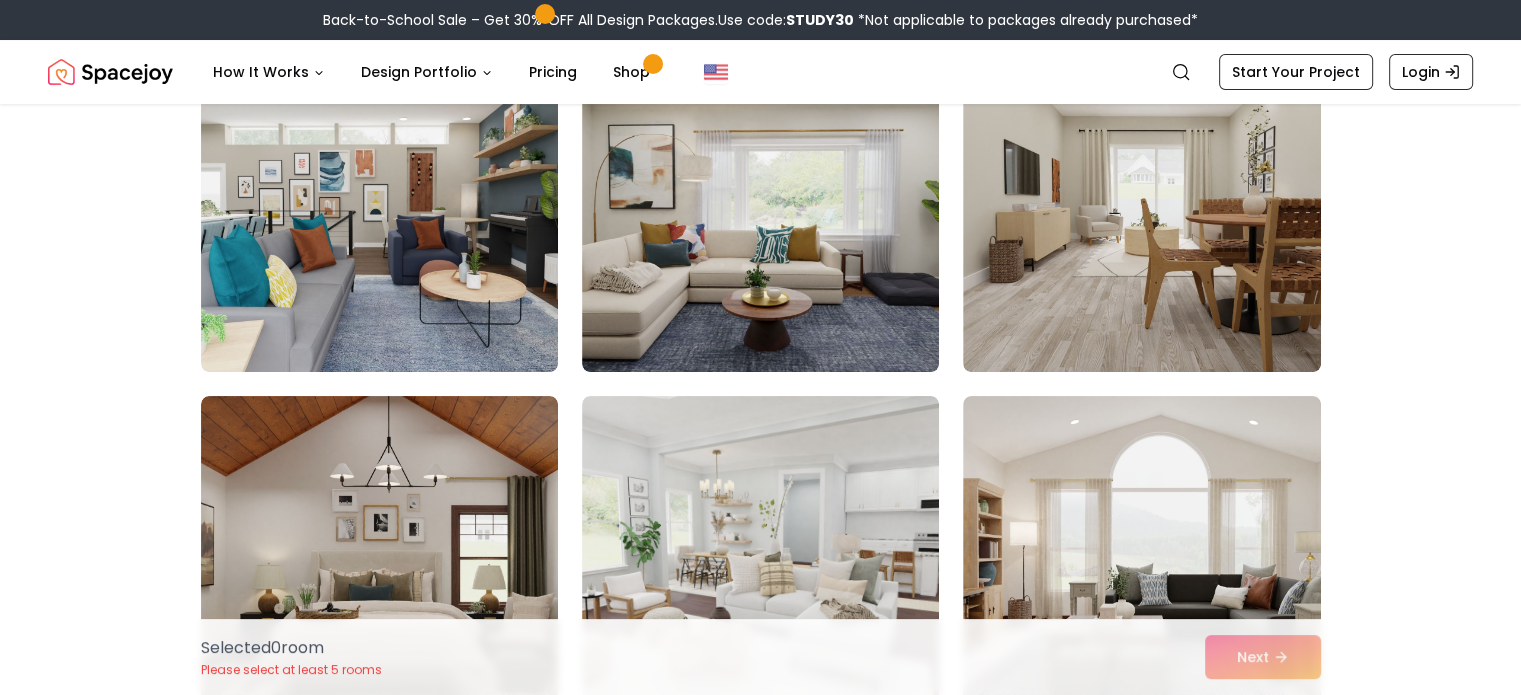 scroll, scrollTop: 331, scrollLeft: 0, axis: vertical 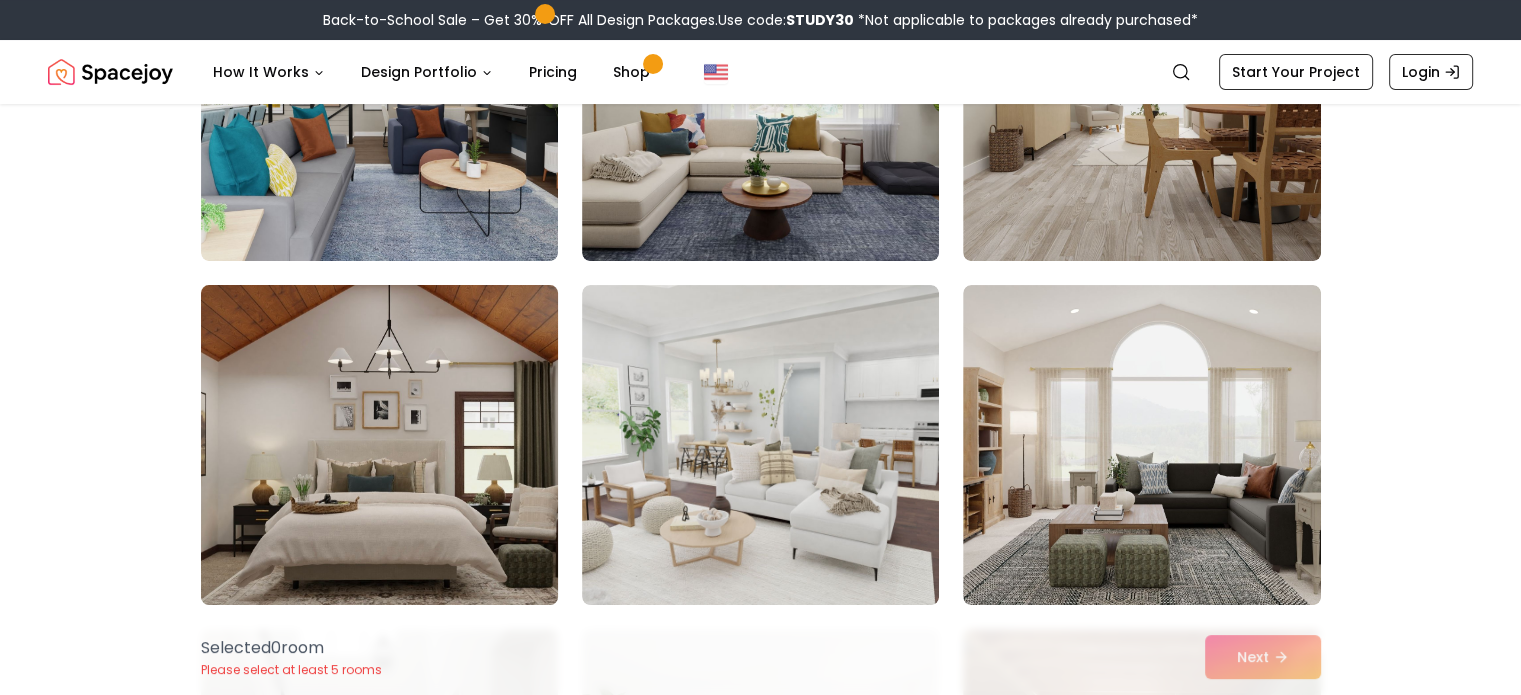 click at bounding box center (379, 445) 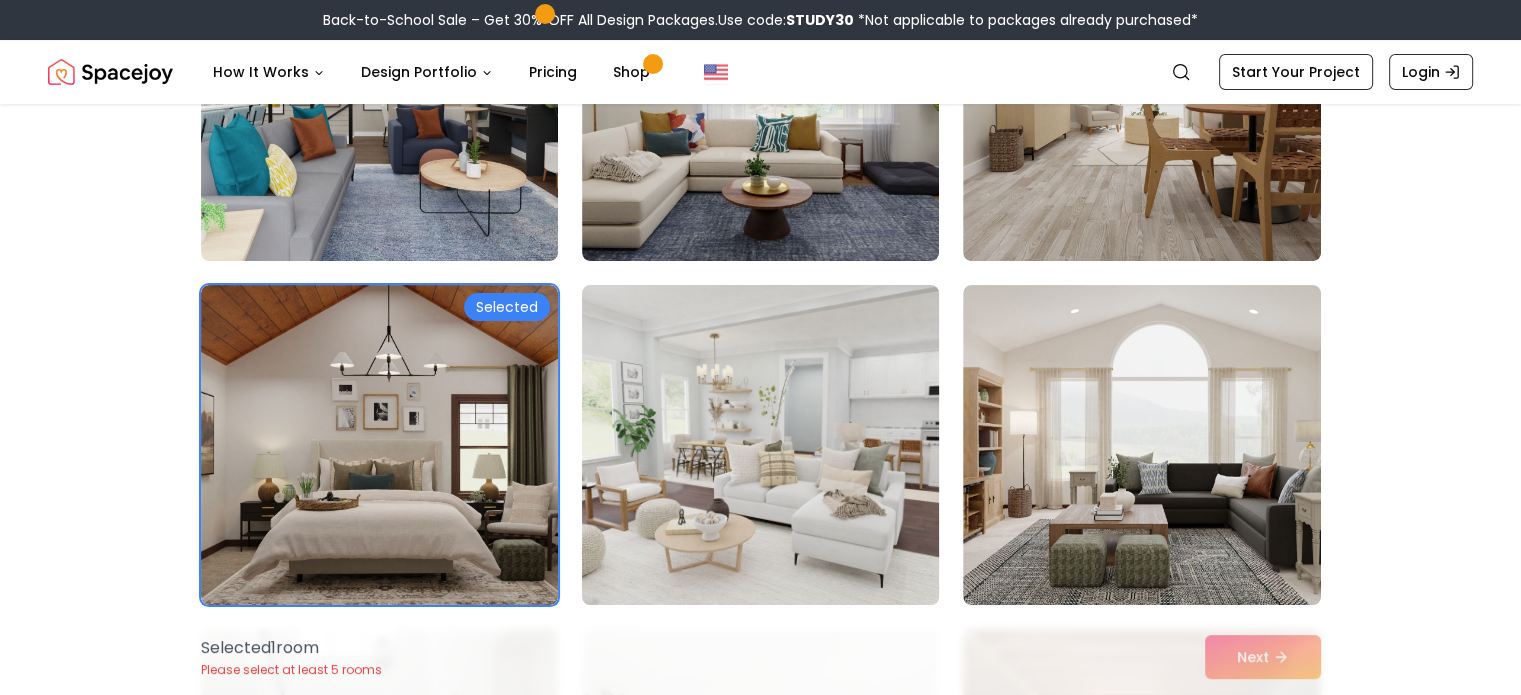 click at bounding box center (760, 445) 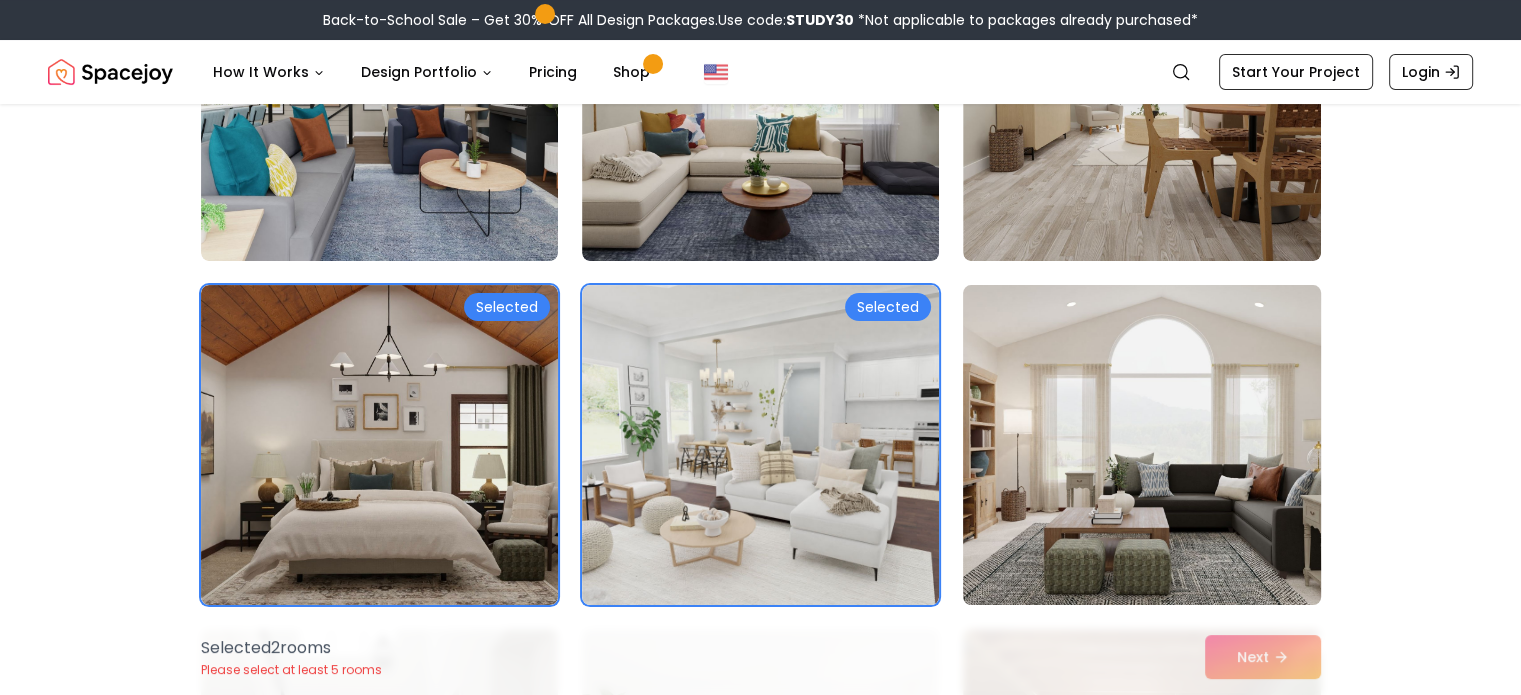 click at bounding box center (1141, 445) 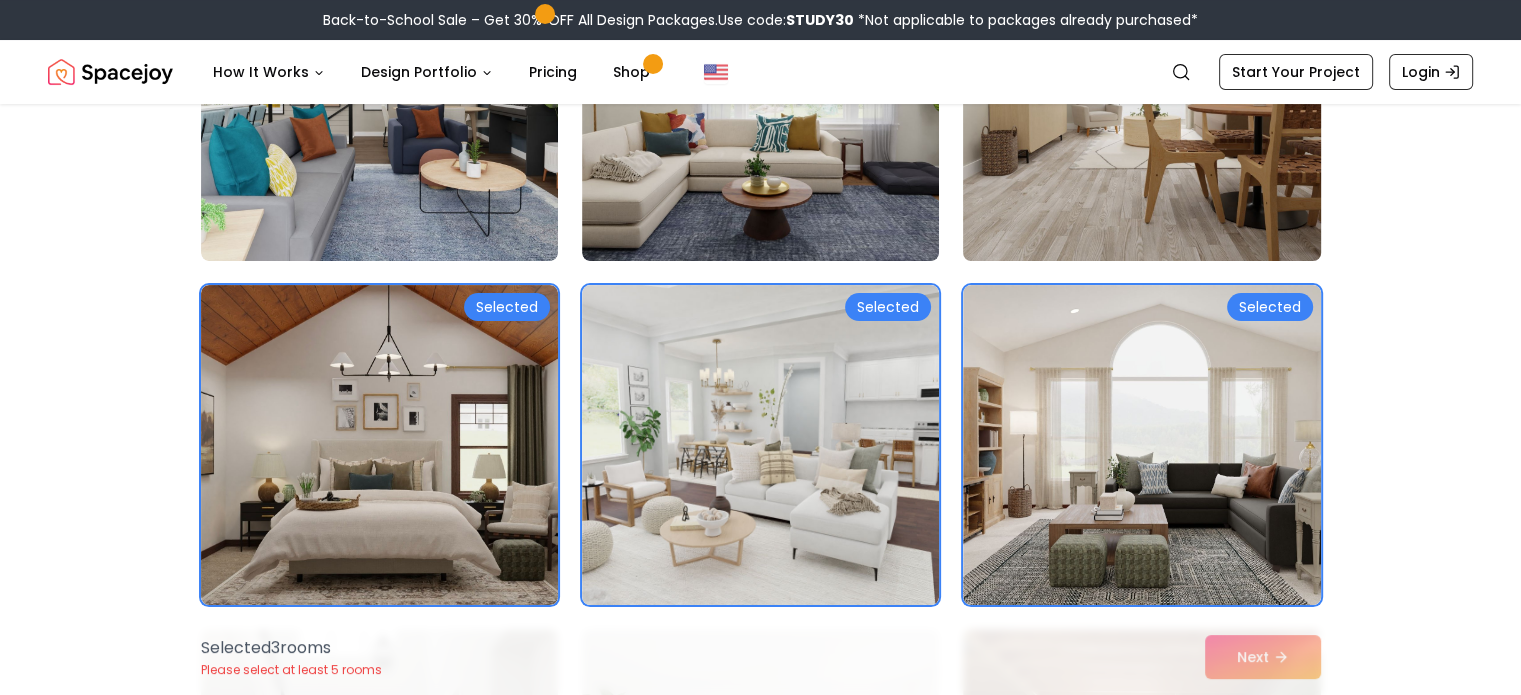 click at bounding box center [1141, 101] 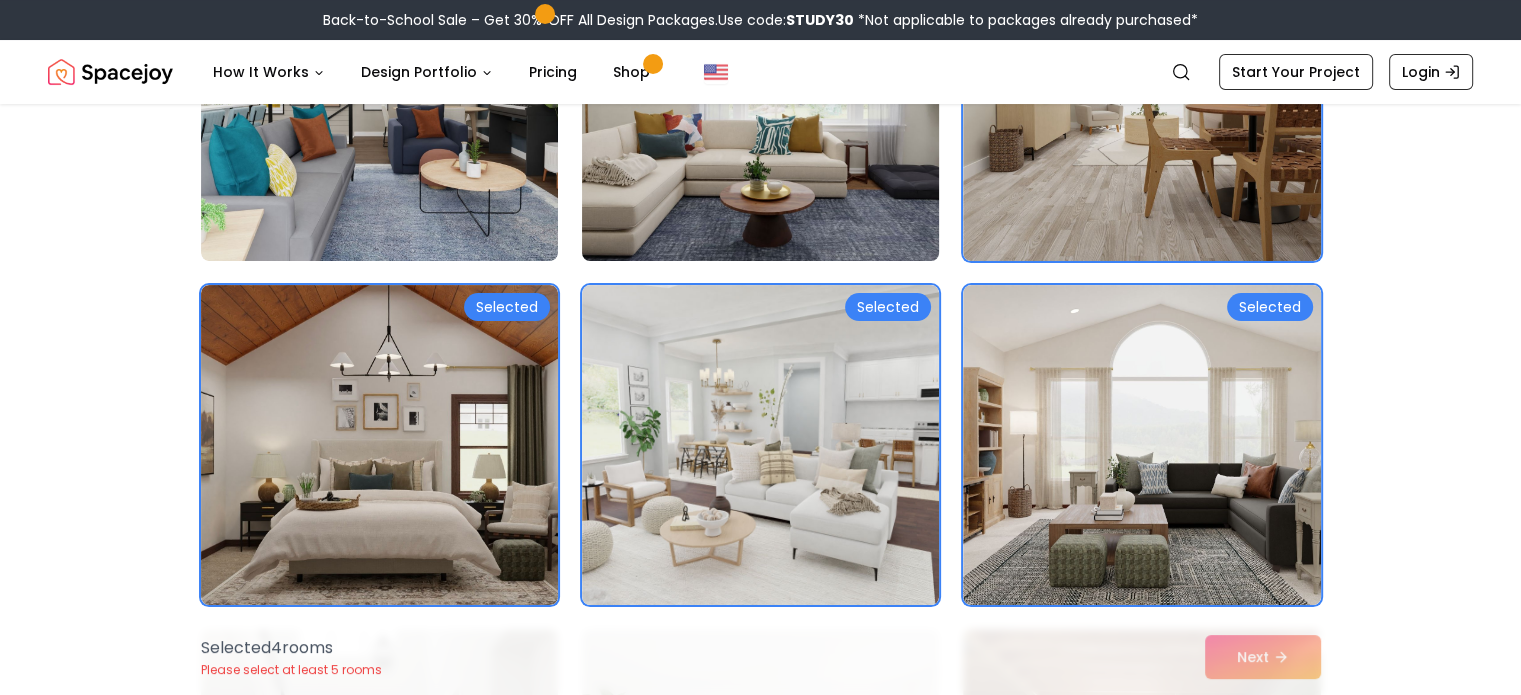 click at bounding box center (760, 101) 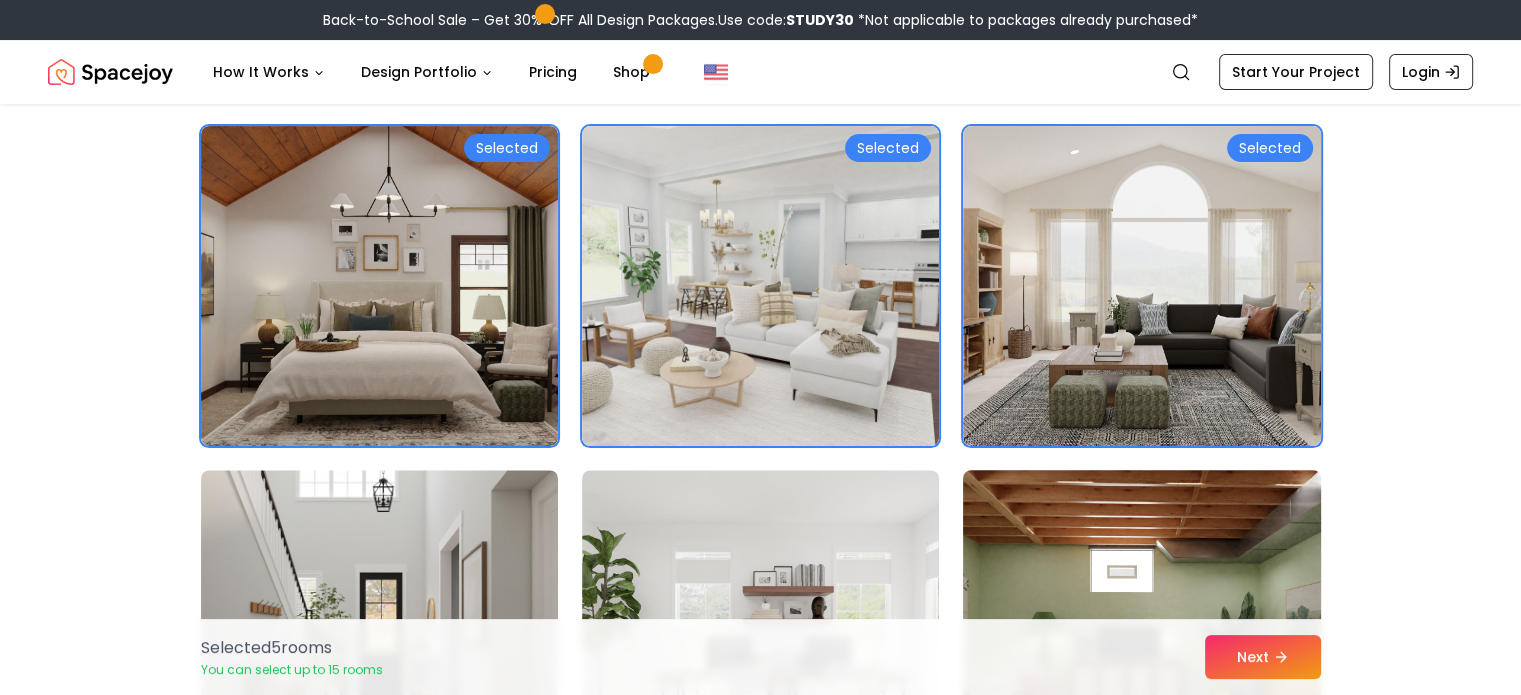 scroll, scrollTop: 500, scrollLeft: 0, axis: vertical 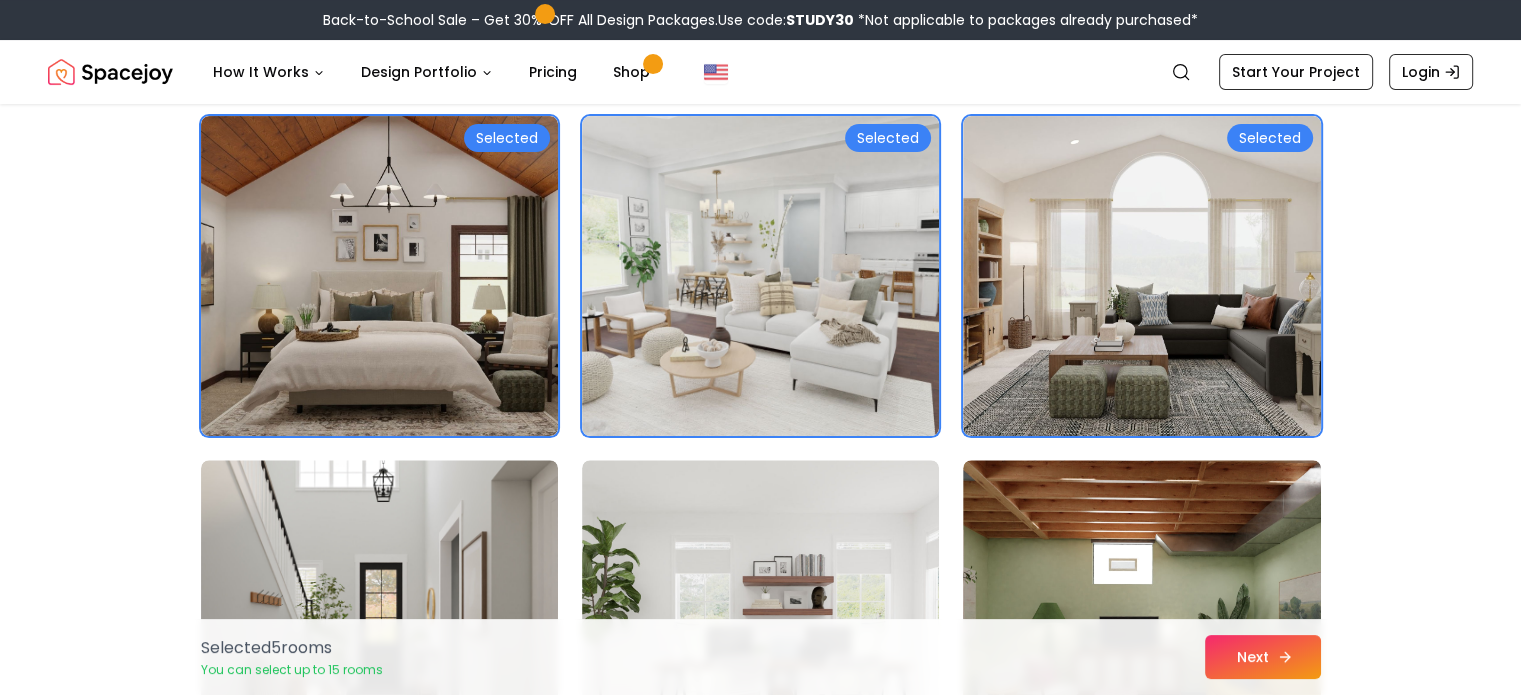 click on "Next" at bounding box center [1263, 657] 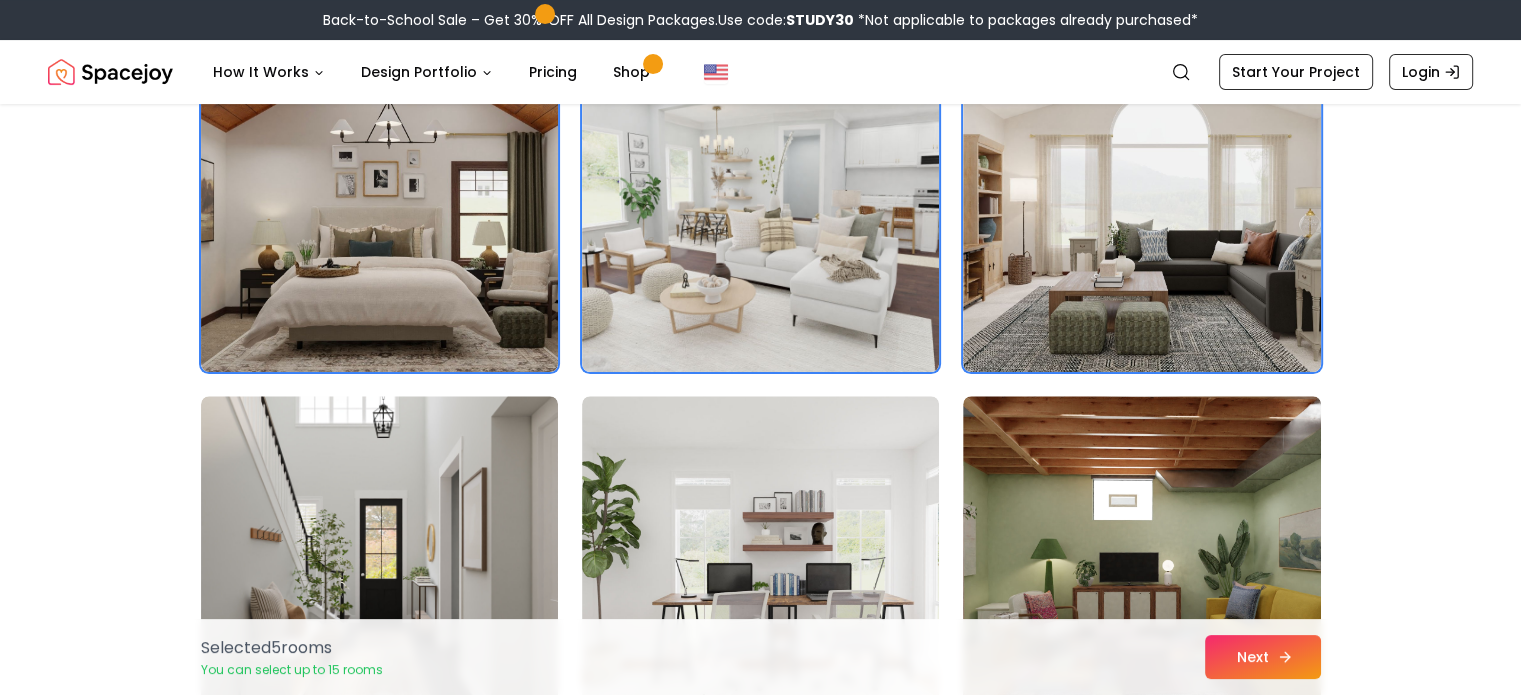 scroll, scrollTop: 500, scrollLeft: 0, axis: vertical 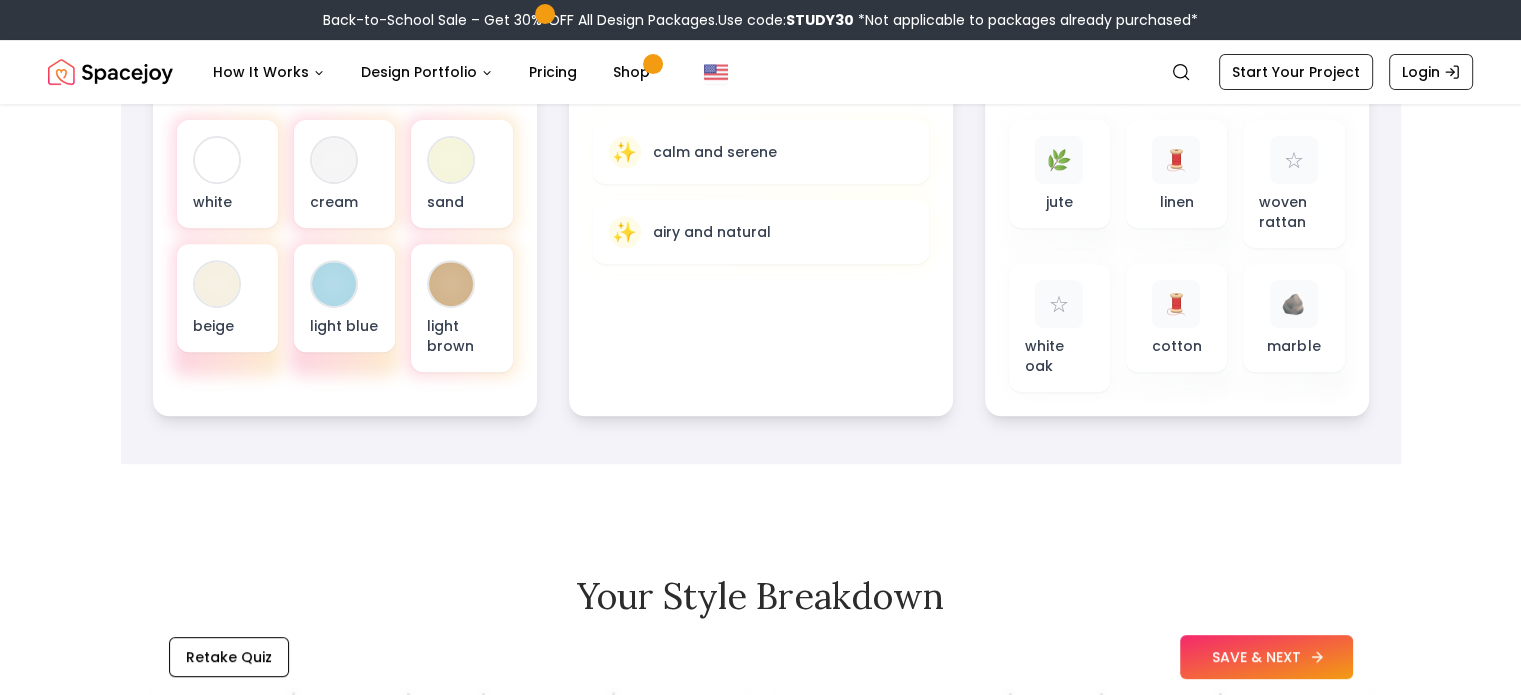 click on "SAVE & NEXT" at bounding box center (1266, 657) 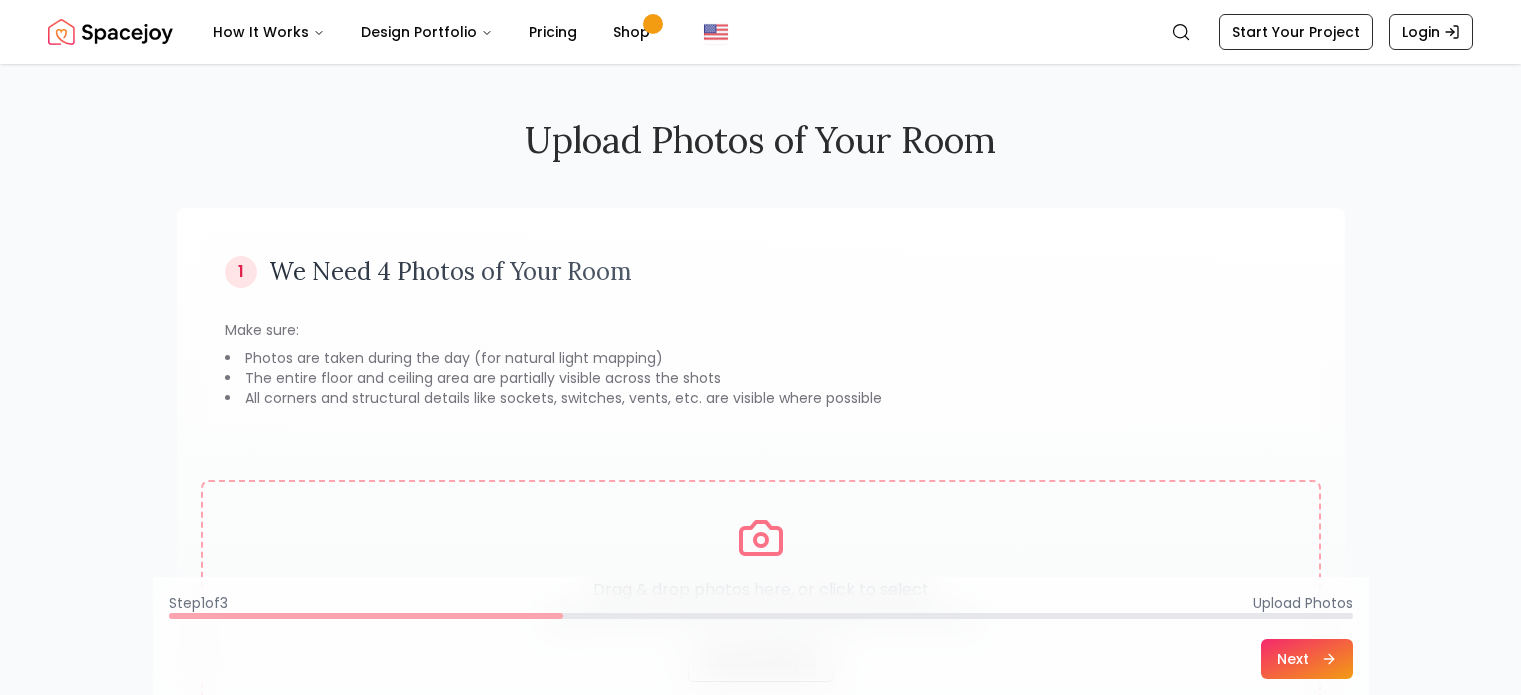 scroll, scrollTop: 194, scrollLeft: 0, axis: vertical 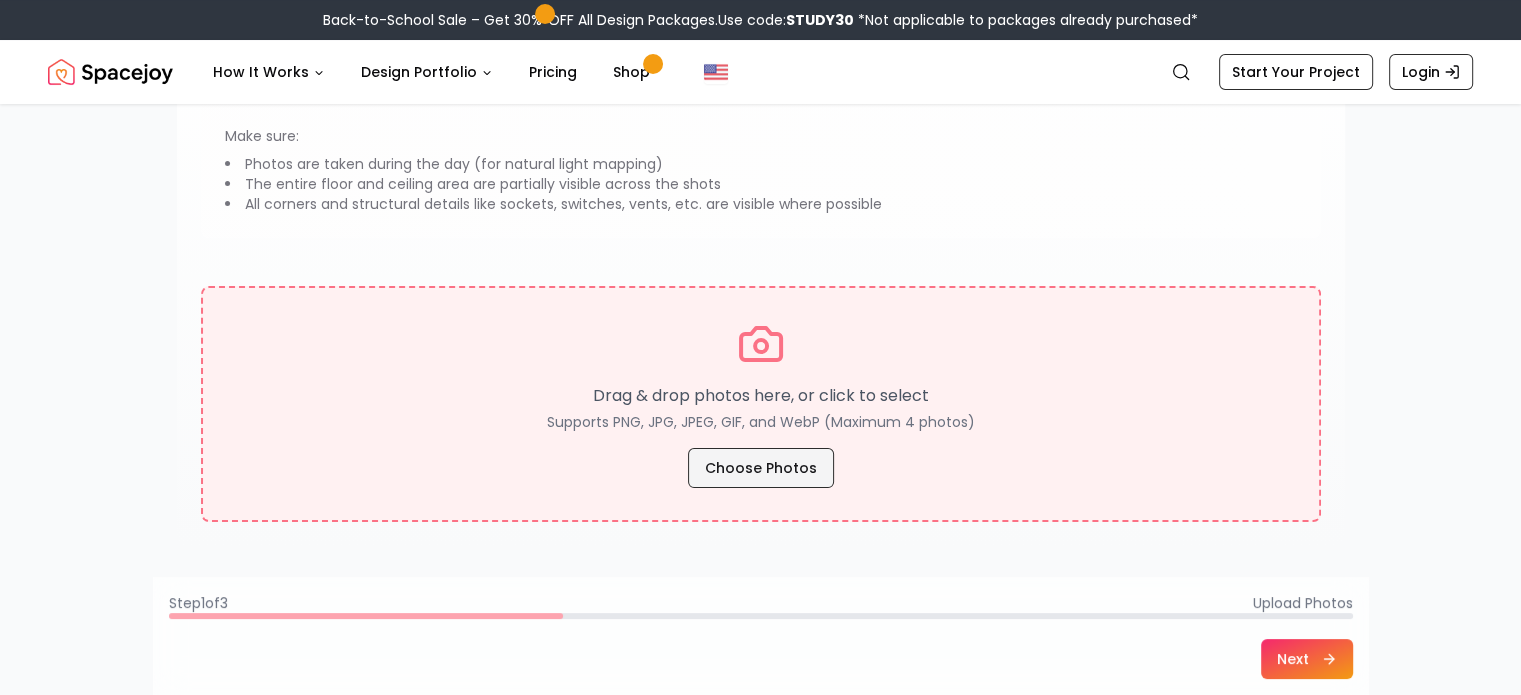 click on "Choose Photos" at bounding box center [761, 468] 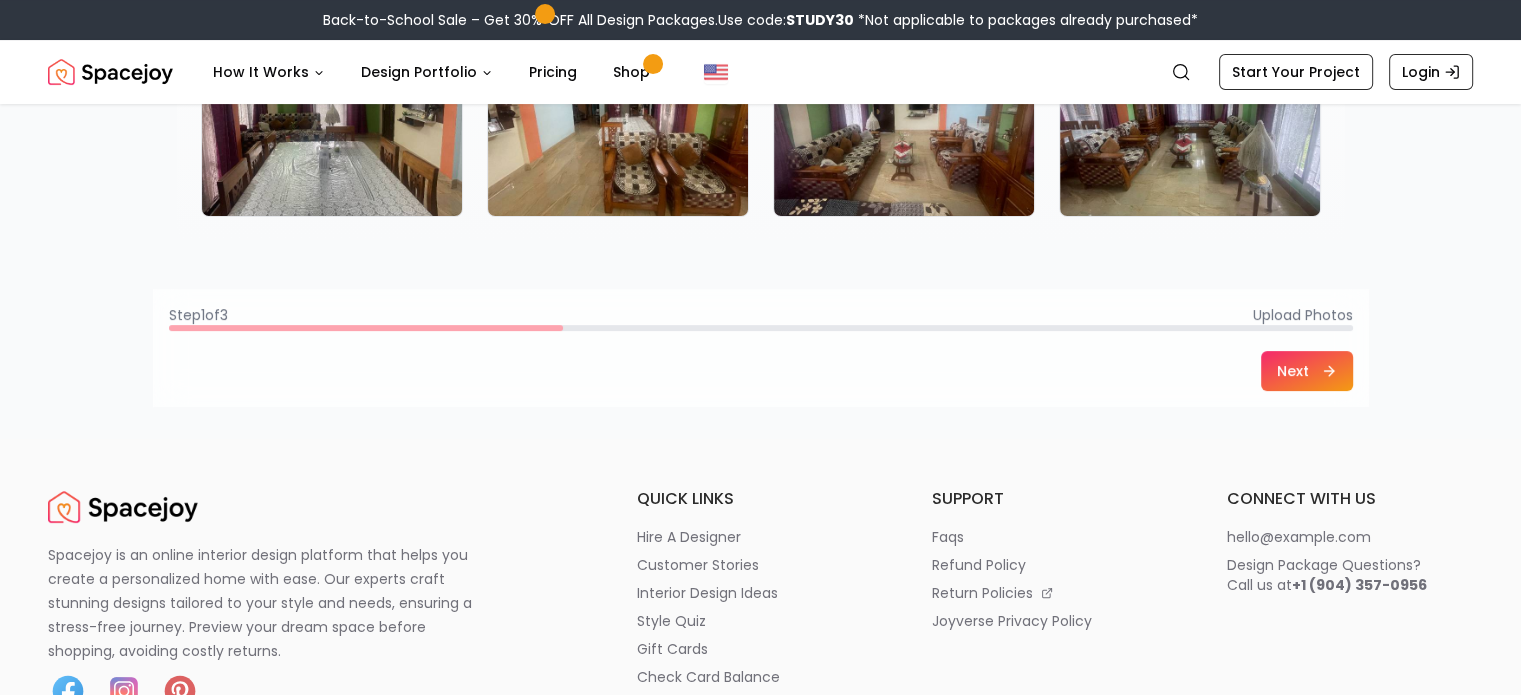 scroll, scrollTop: 498, scrollLeft: 0, axis: vertical 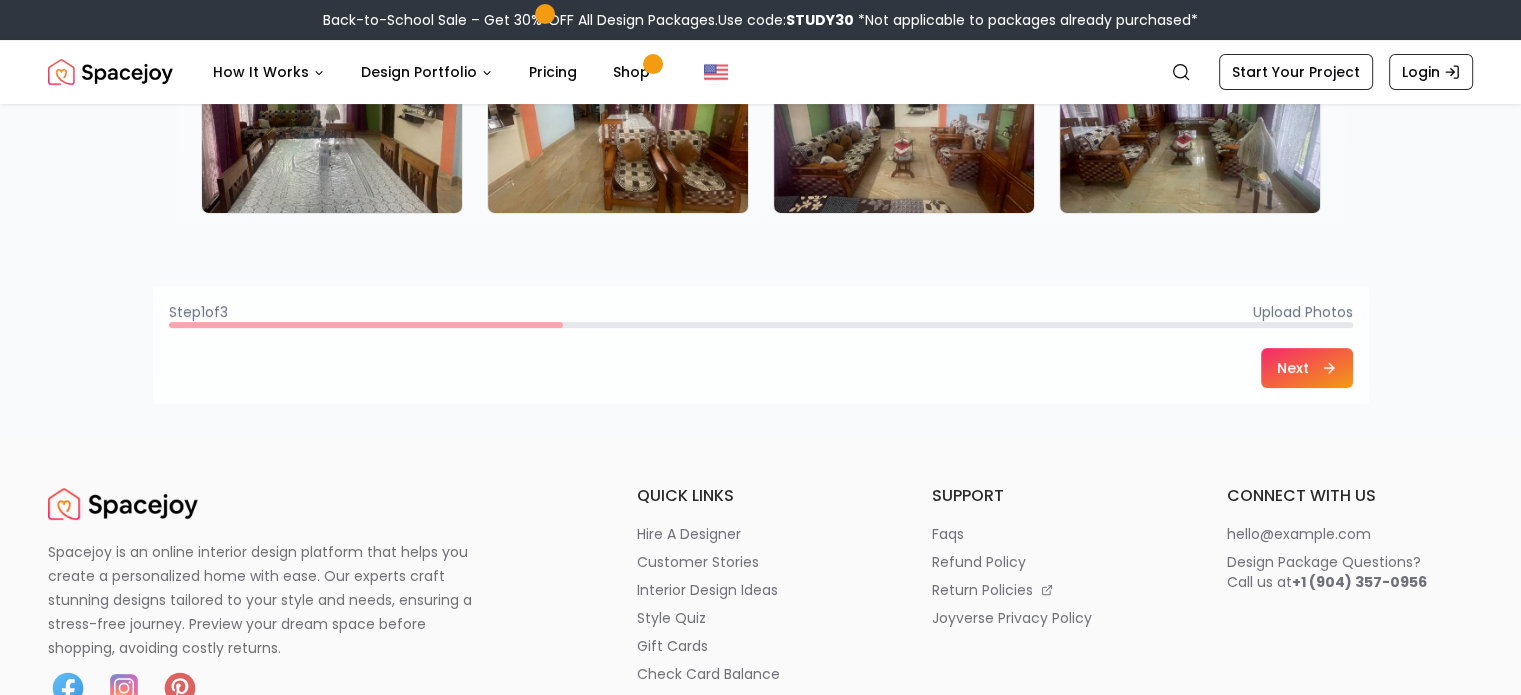 click on "Next" at bounding box center [1307, 368] 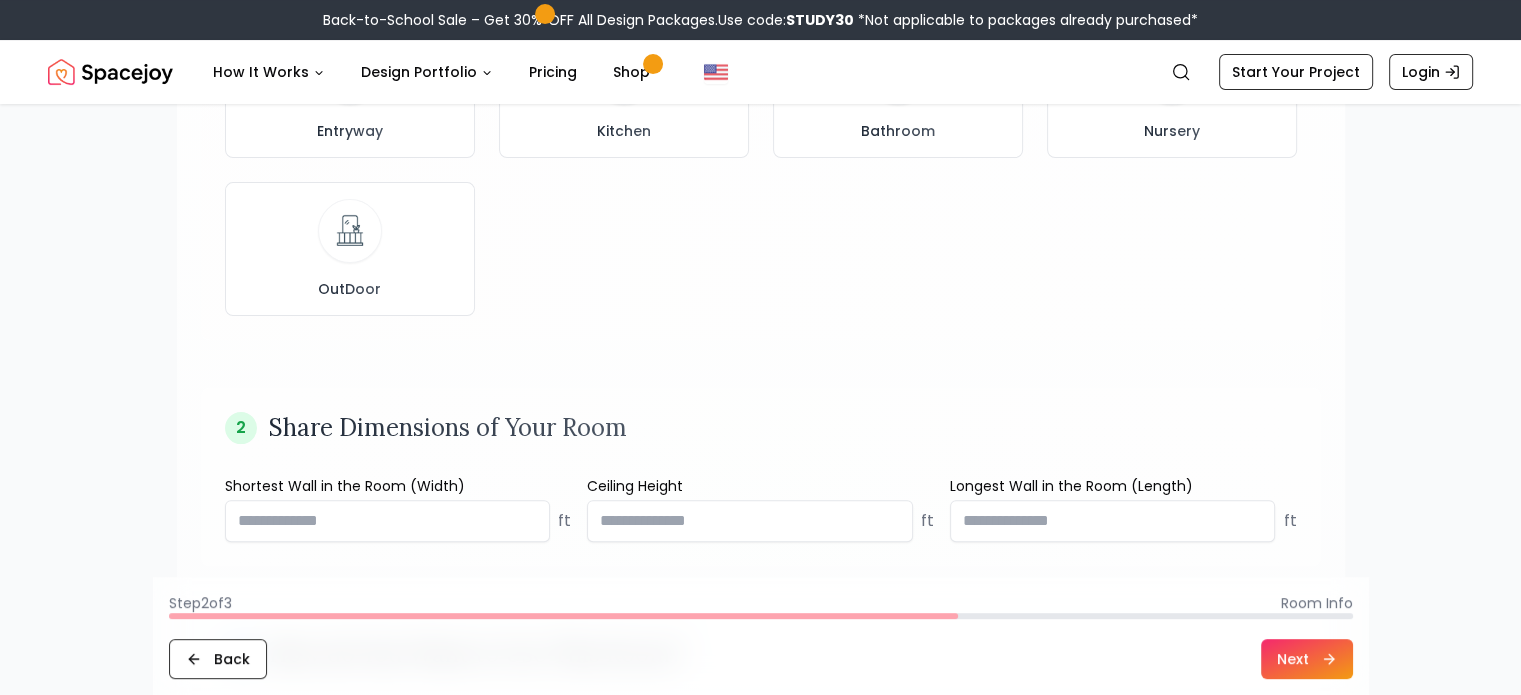 scroll, scrollTop: 0, scrollLeft: 0, axis: both 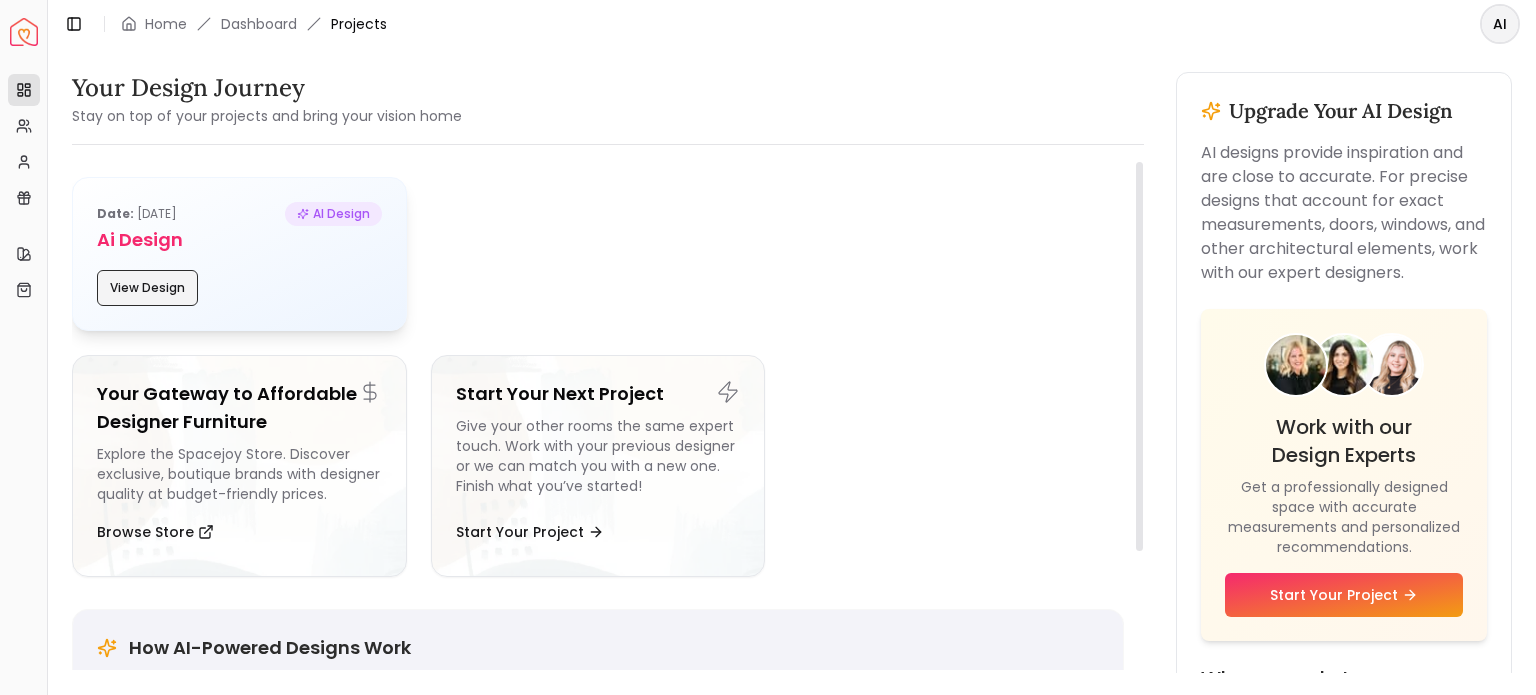 click on "View Design" at bounding box center [147, 288] 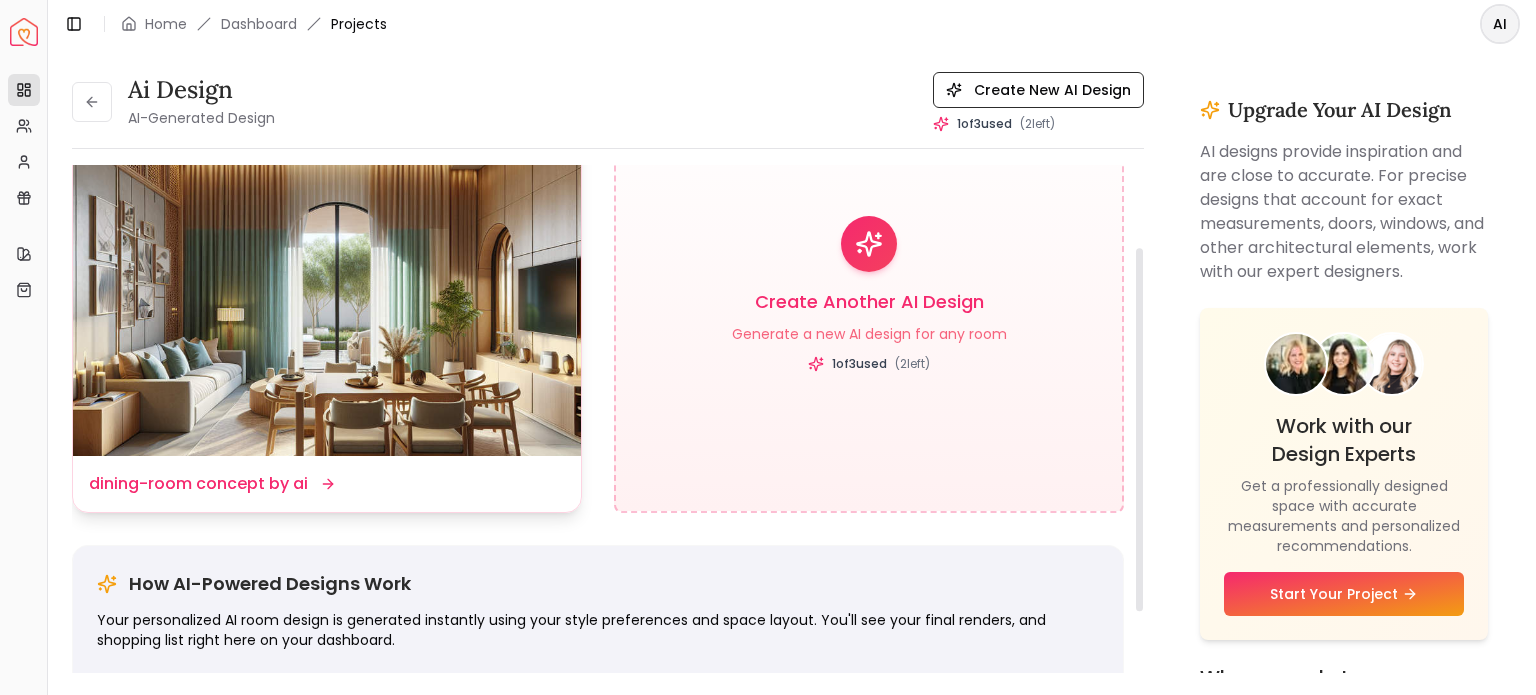 scroll, scrollTop: 223, scrollLeft: 0, axis: vertical 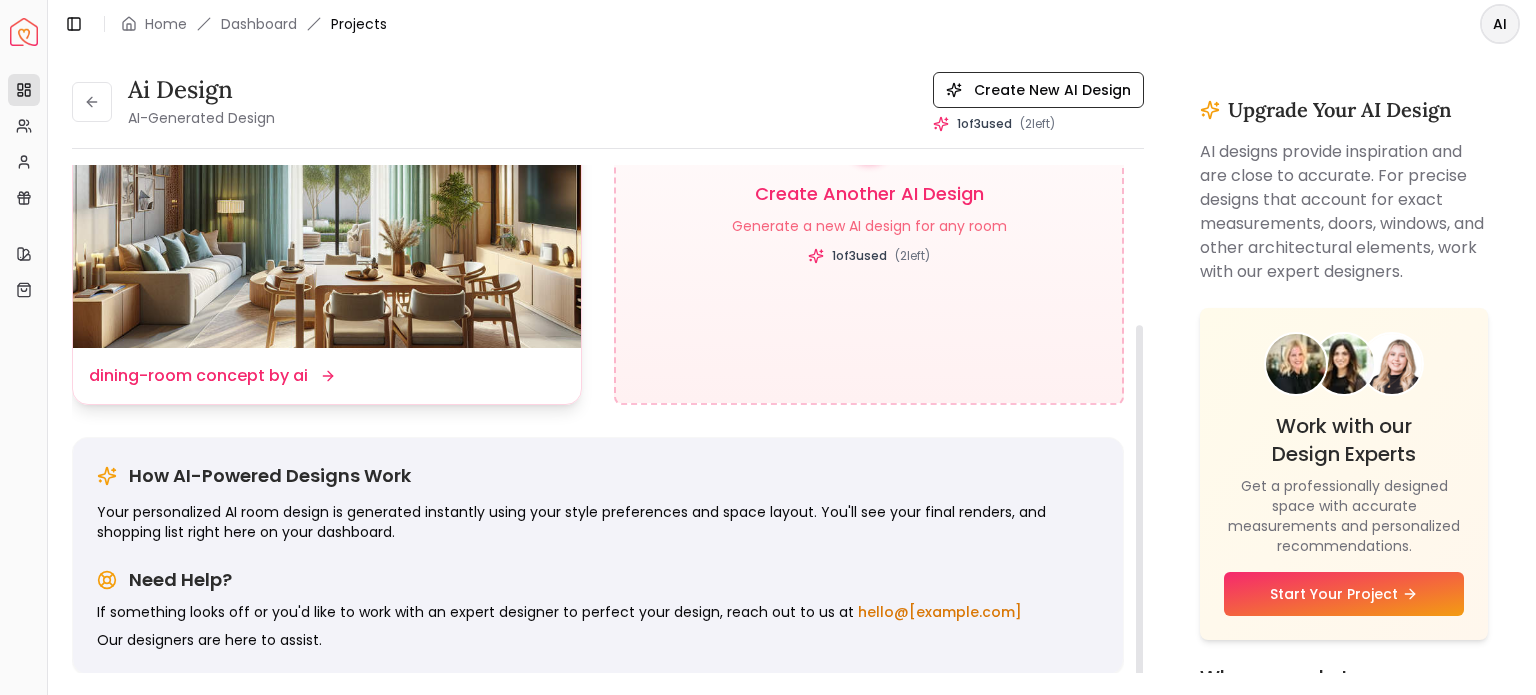 click on "Design Name dining-room concept by ai" at bounding box center [327, 376] 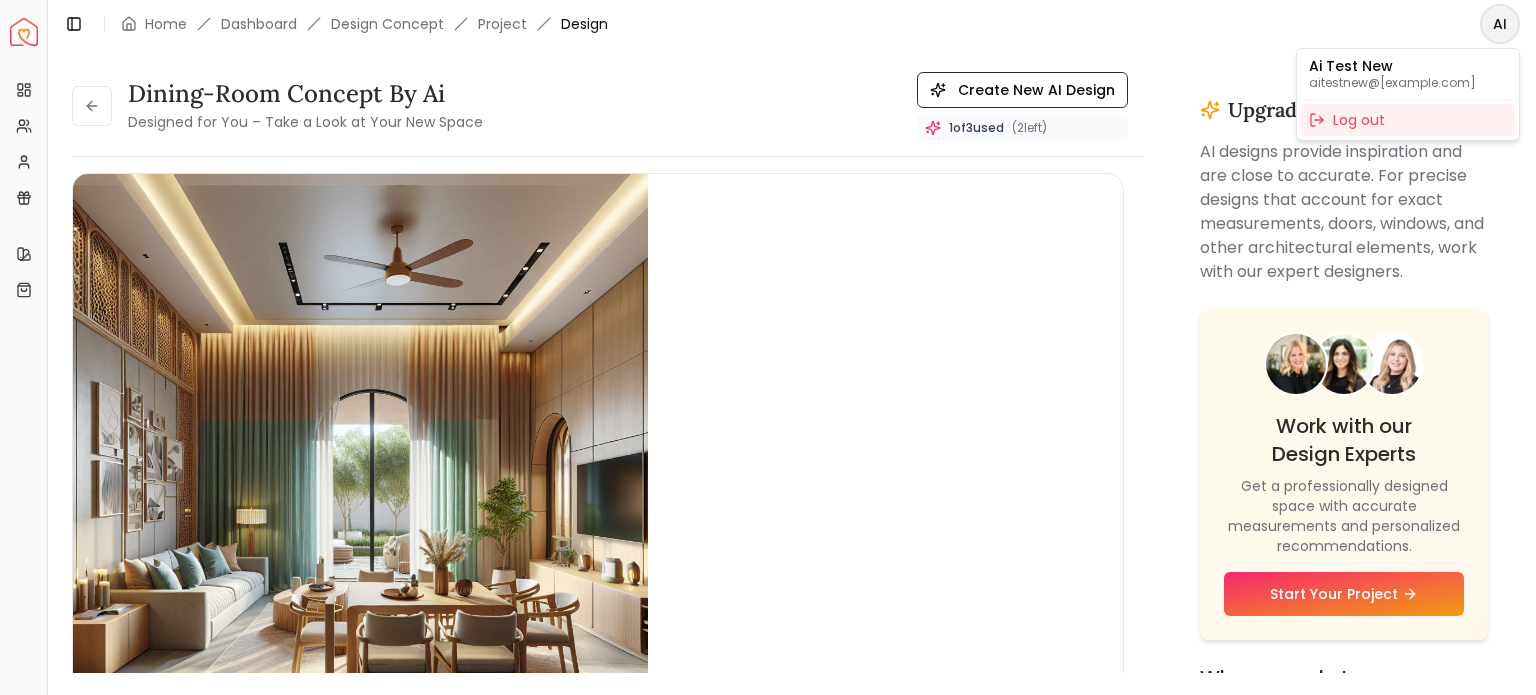 click on "Spacejoy Dashboard Overview Projects My Referrals My Profile Gift Card Balance Quick Links My Style My Store Toggle Sidebar Home Dashboard Design Concept Project Design AI dining-room concept by ai Designed for You – Take a Look at Your New Space Create New AI Design 1 of 3 used ( 2 left) dining-room concept by ai Designed for You – Take a Look at Your New Space Create New AI Design 1 of 3 used ( 2 left) How AI-Powered Designs Work Your personalized AI room design is generated instantly using your style preferences and space layout. You'll see your final renders, and shopping list right here on your dashboard. Need Help? If something looks off or you'd like to work with an expert designer to perfect your design, reach out to us at hello@[example.com] Our designers are here to assist. Upgrade Your AI Design Work with our Design Experts Get a professionally designed space with accurate measurements and personalized recommendations. Start Your Project Why upgrade to a professional design? 1 2 3 4" at bounding box center [768, 347] 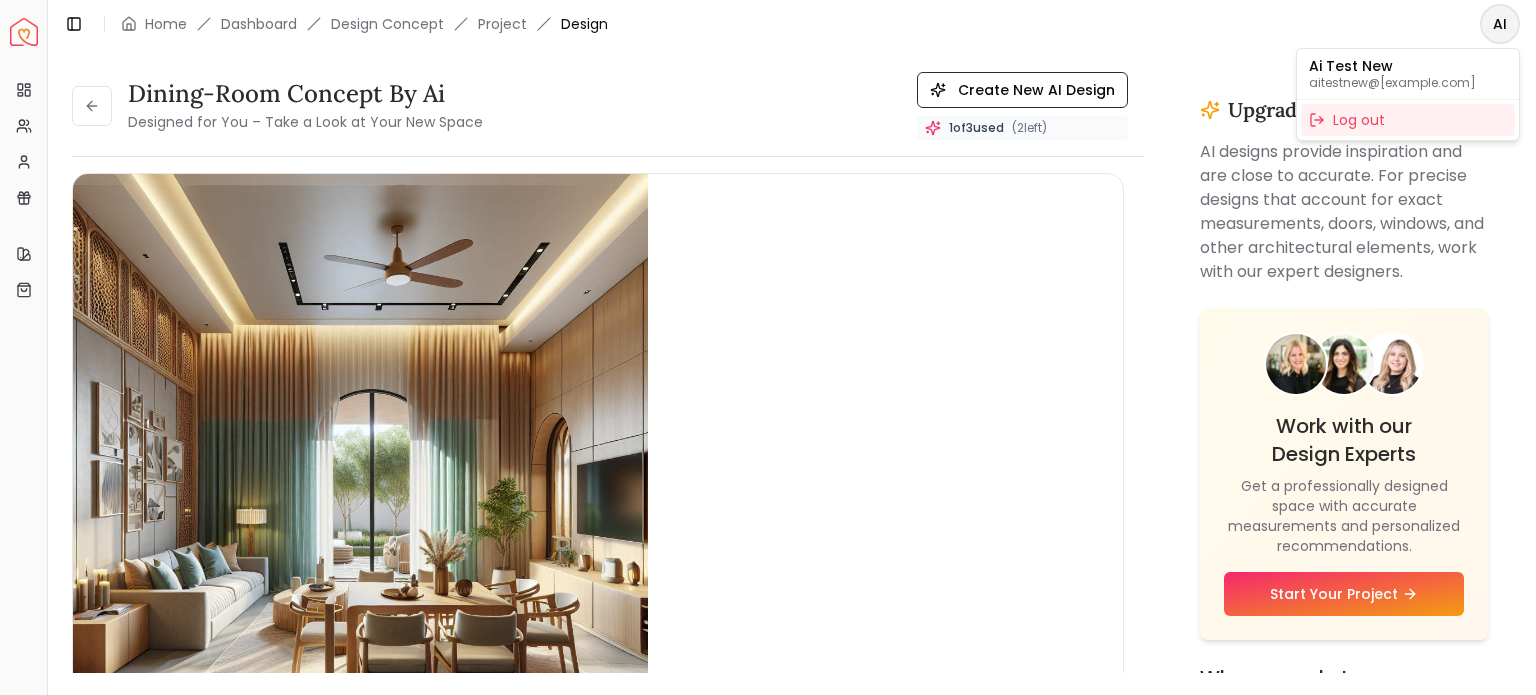 click on "Spacejoy Dashboard Overview Projects My Referrals My Profile Gift Card Balance Quick Links My Style My Store Toggle Sidebar Home Dashboard Design Concept Project Design AI dining-room concept by ai Designed for You – Take a Look at Your New Space Create New AI Design 1 of 3 used ( 2 left) dining-room concept by ai Designed for You – Take a Look at Your New Space Create New AI Design 1 of 3 used ( 2 left) How AI-Powered Designs Work Your personalized AI room design is generated instantly using your style preferences and space layout. You'll see your final renders, and shopping list right here on your dashboard. Need Help? If something looks off or you'd like to work with an expert designer to perfect your design, reach out to us at hello@[example.com] Our designers are here to assist. Upgrade Your AI Design Work with our Design Experts Get a professionally designed space with accurate measurements and personalized recommendations. Start Your Project Why upgrade to a professional design? 1 2 3 4" at bounding box center (768, 347) 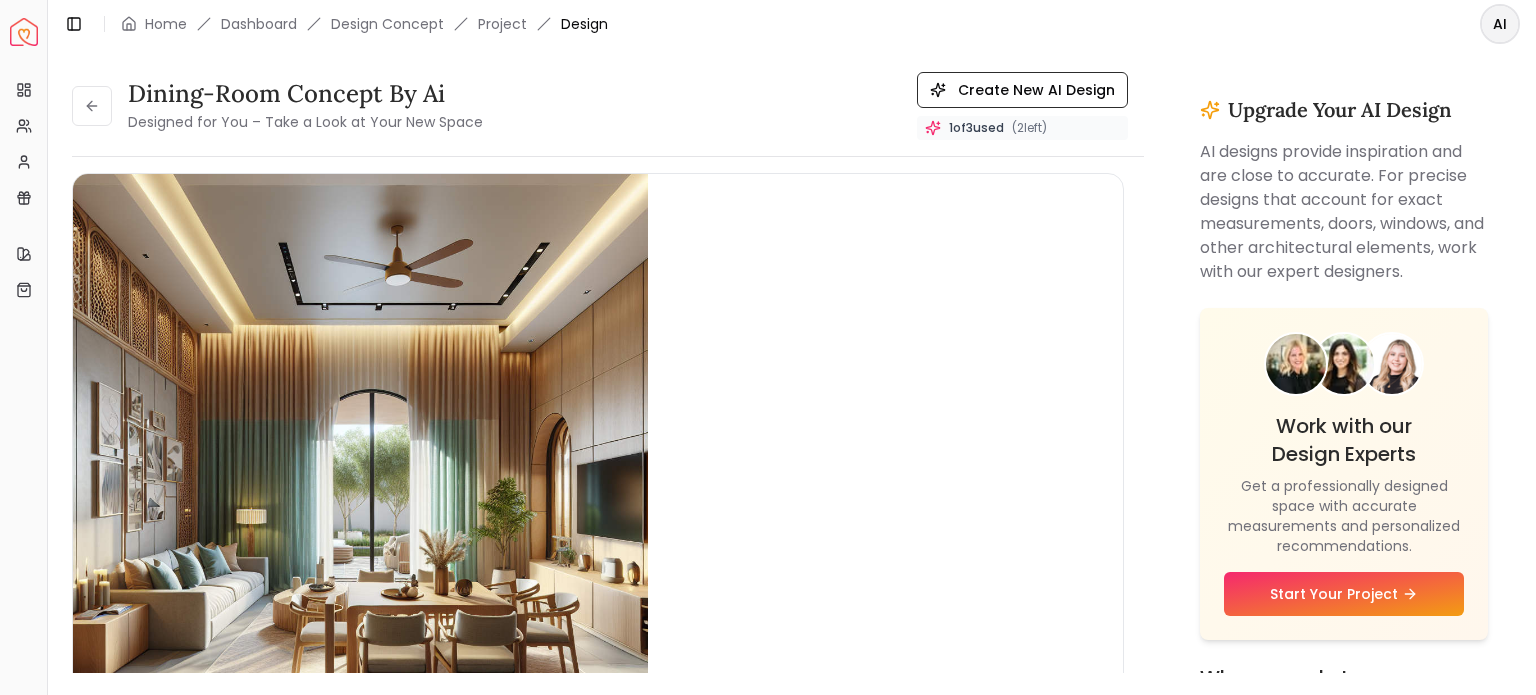 click at bounding box center (92, 106) 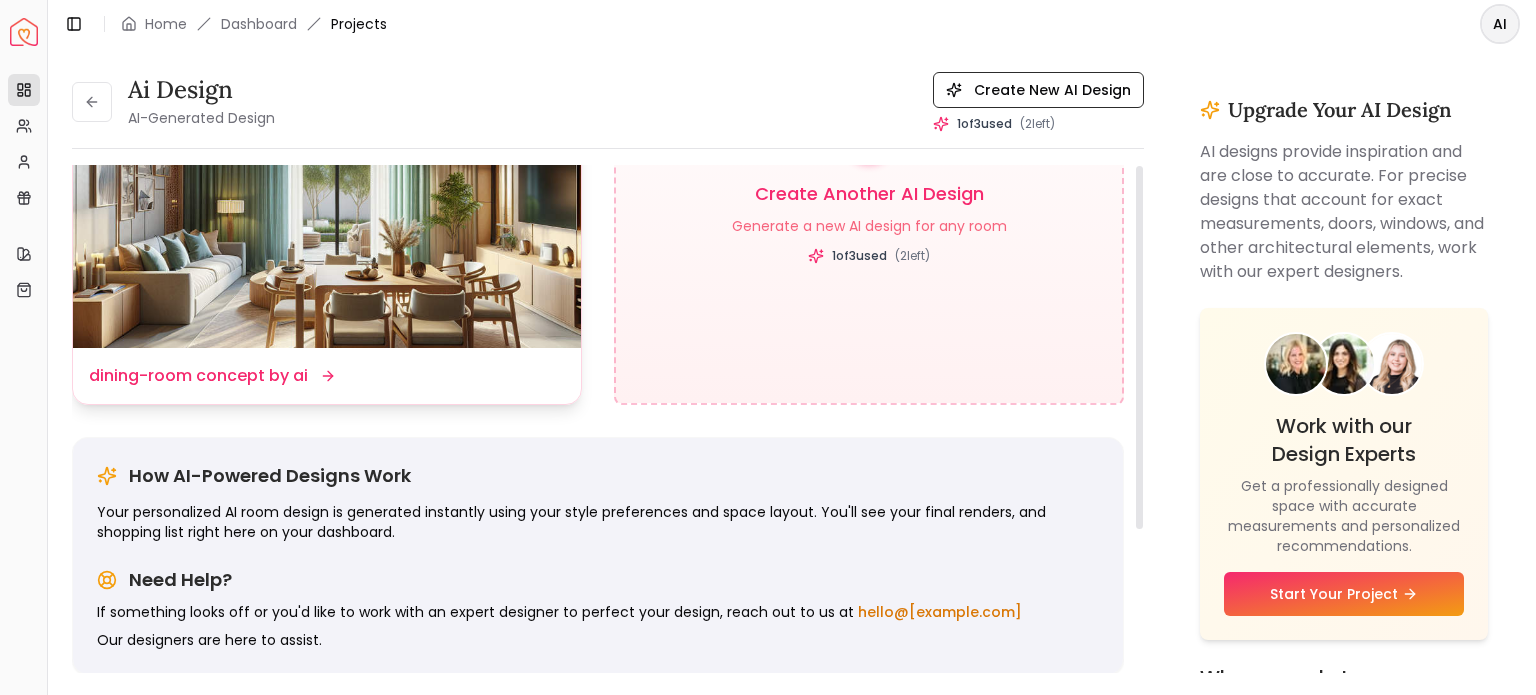 scroll, scrollTop: 0, scrollLeft: 0, axis: both 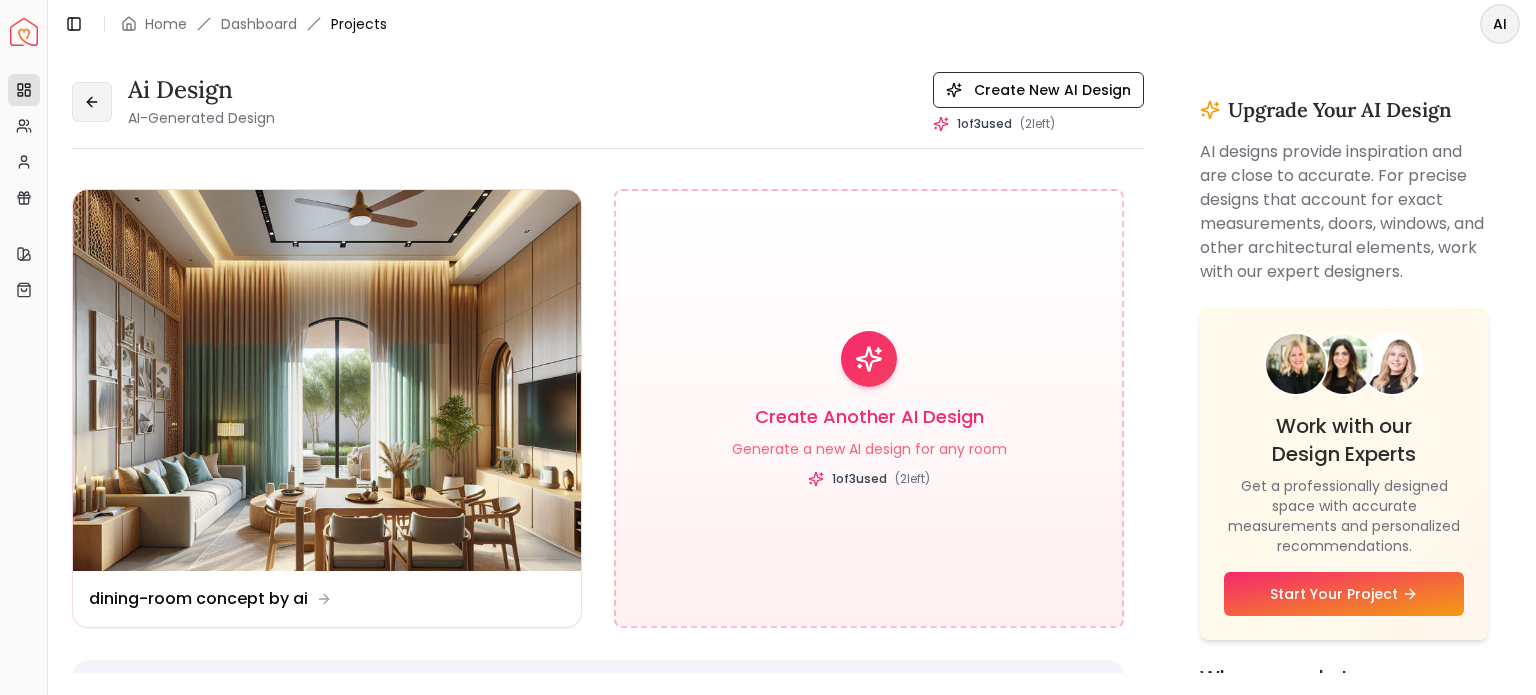 click 